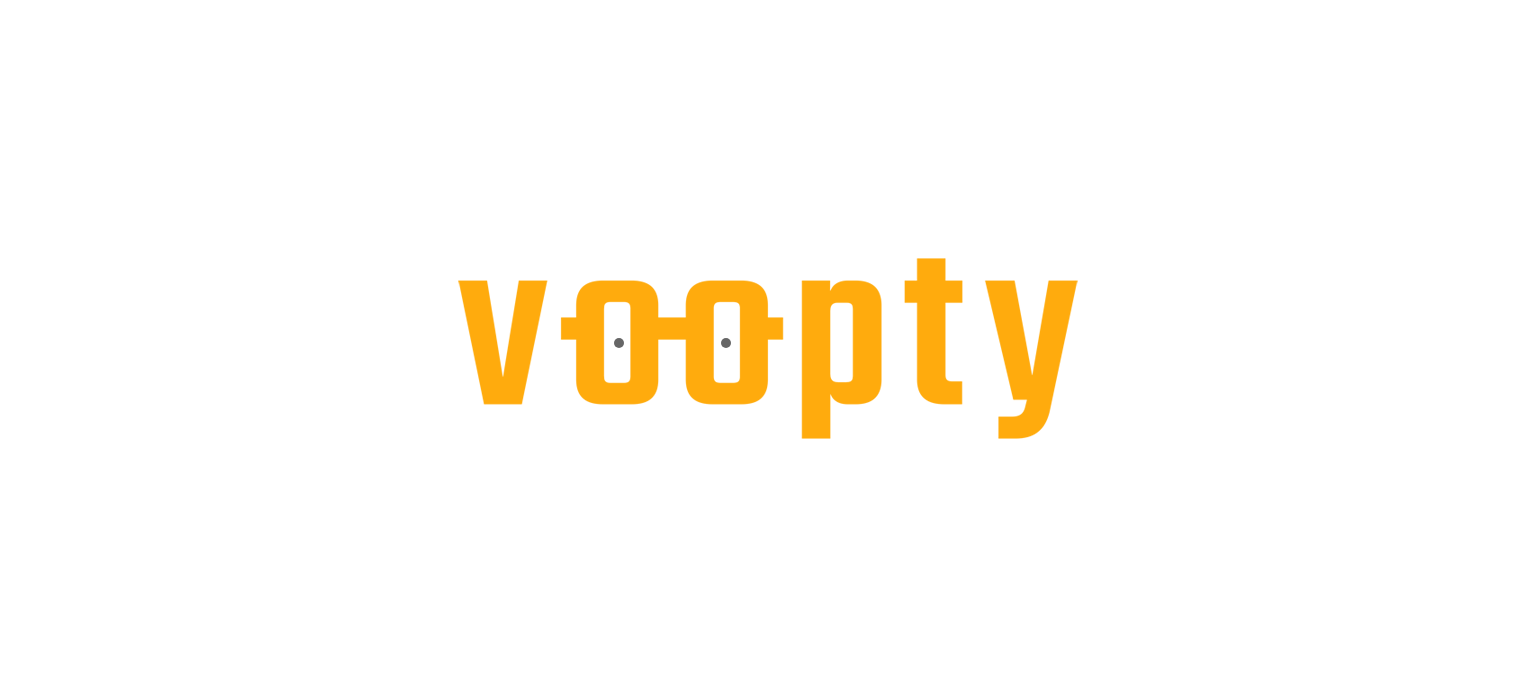 scroll, scrollTop: 0, scrollLeft: 0, axis: both 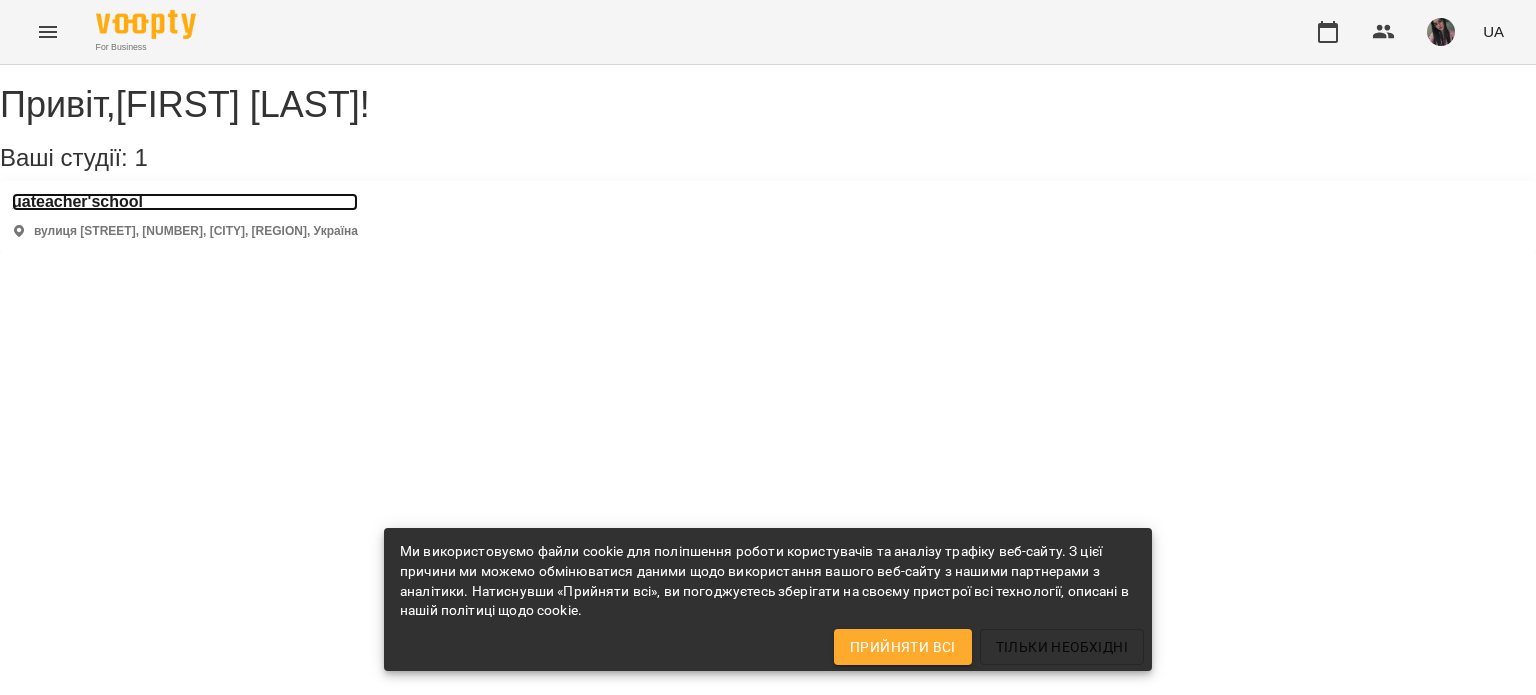 click on "uateacher'school" at bounding box center [185, 202] 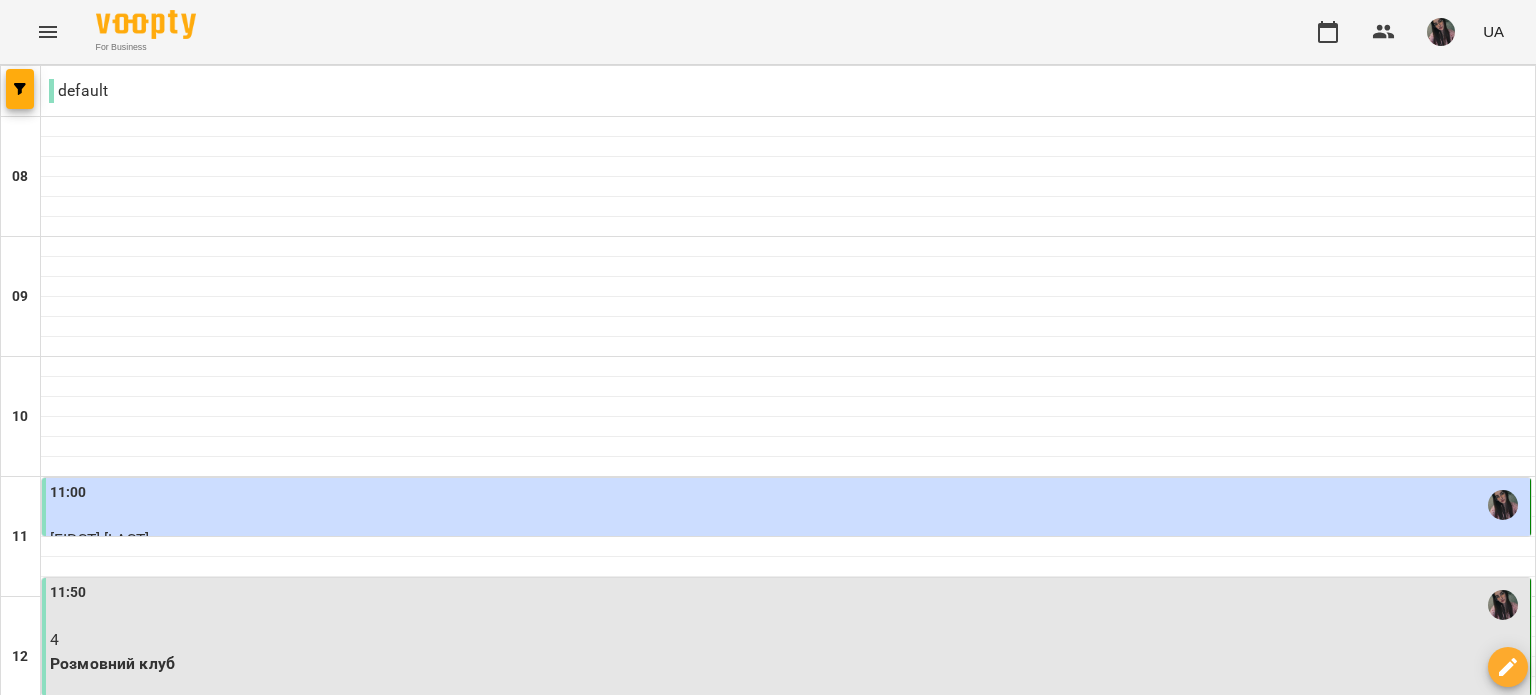 scroll, scrollTop: 500, scrollLeft: 0, axis: vertical 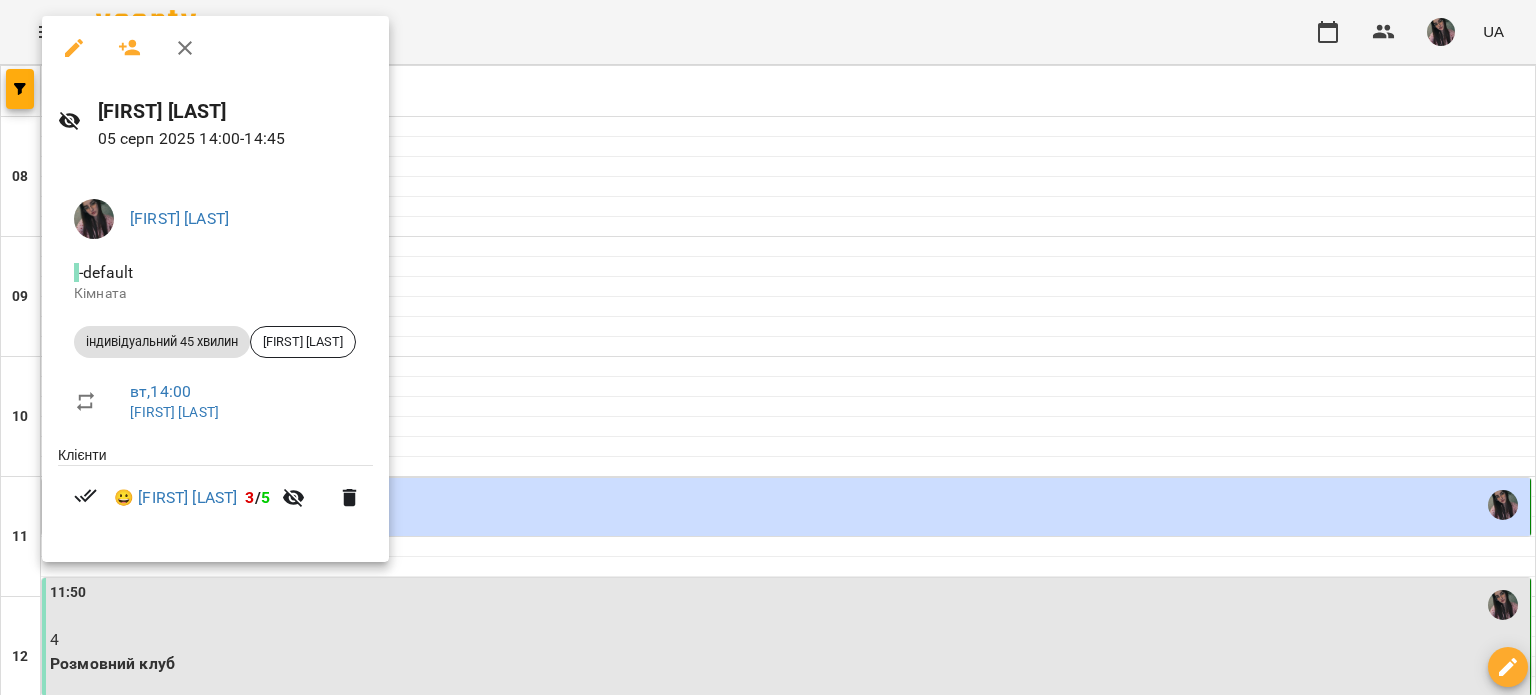 click at bounding box center [768, 347] 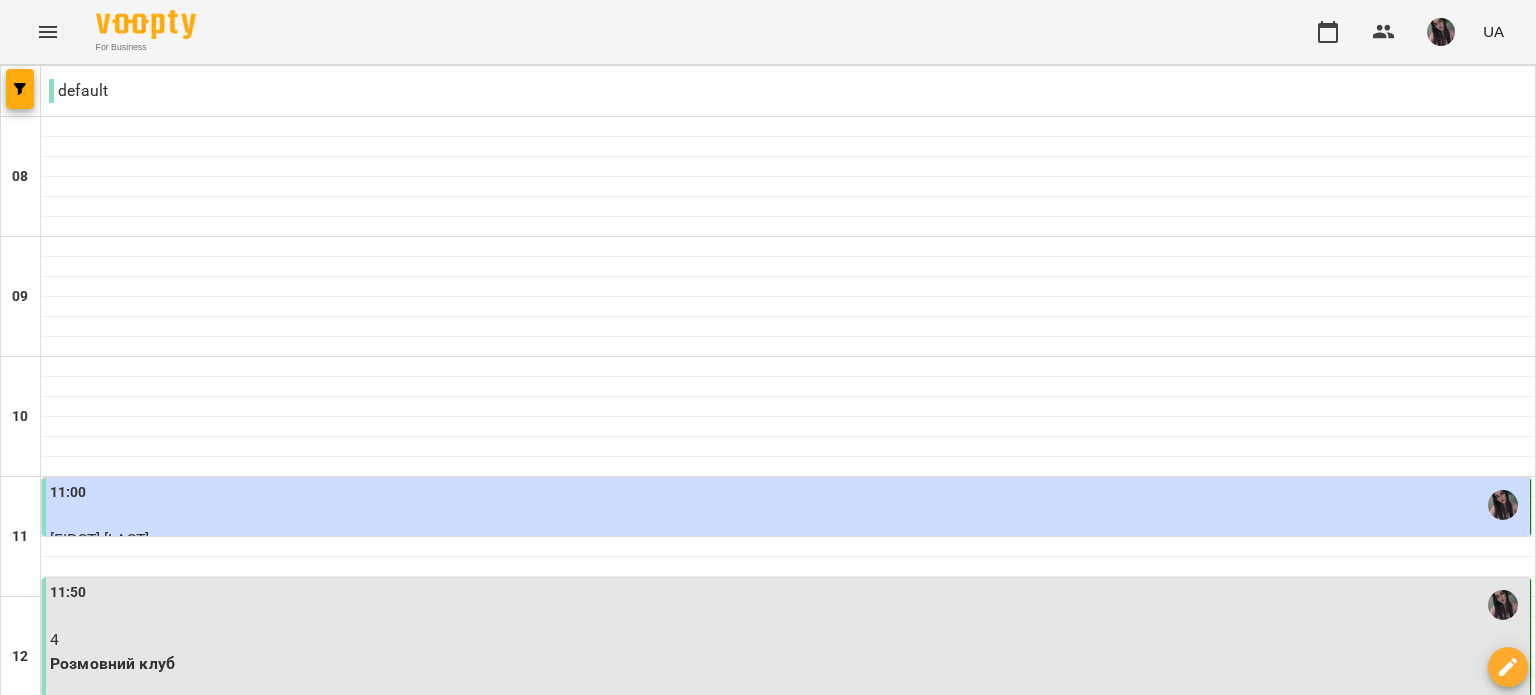 scroll, scrollTop: 1000, scrollLeft: 0, axis: vertical 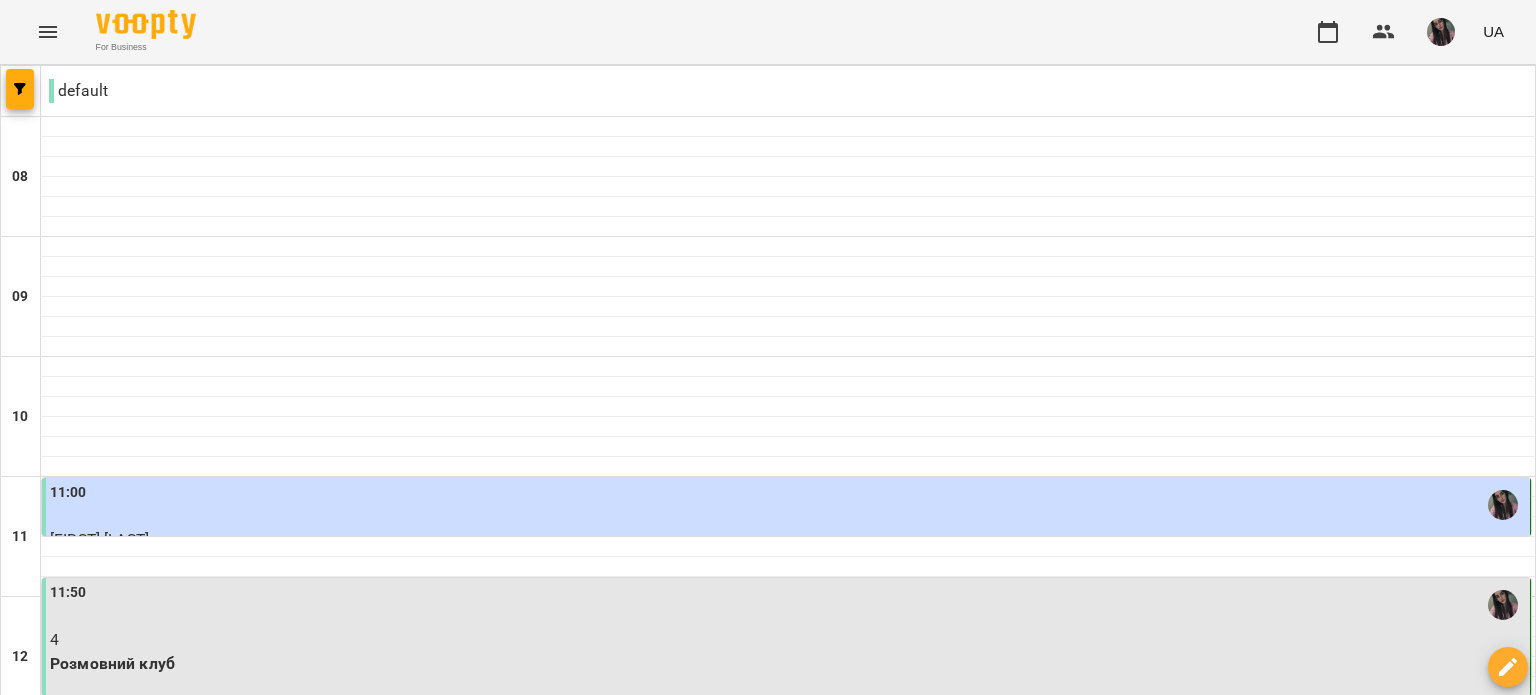 click on "17:00" at bounding box center (415, 1225) 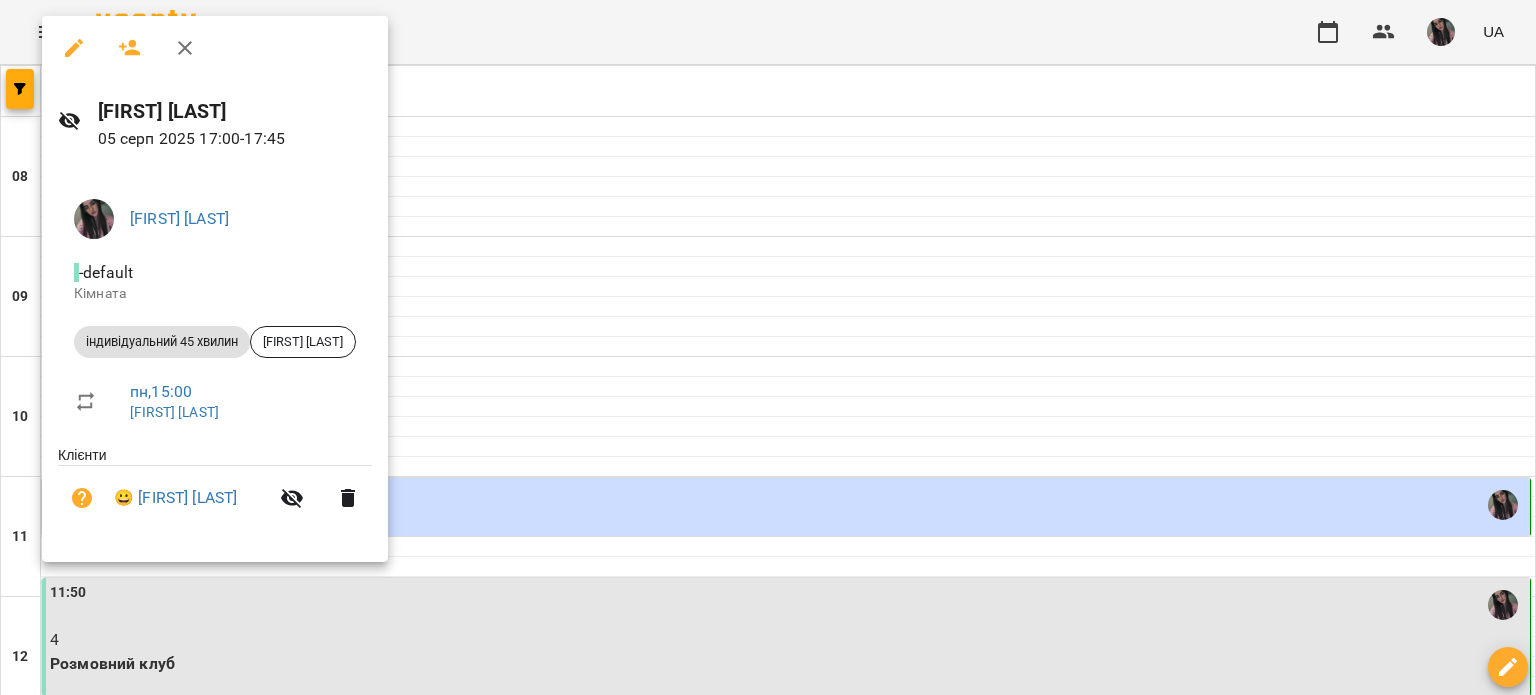 click at bounding box center [768, 347] 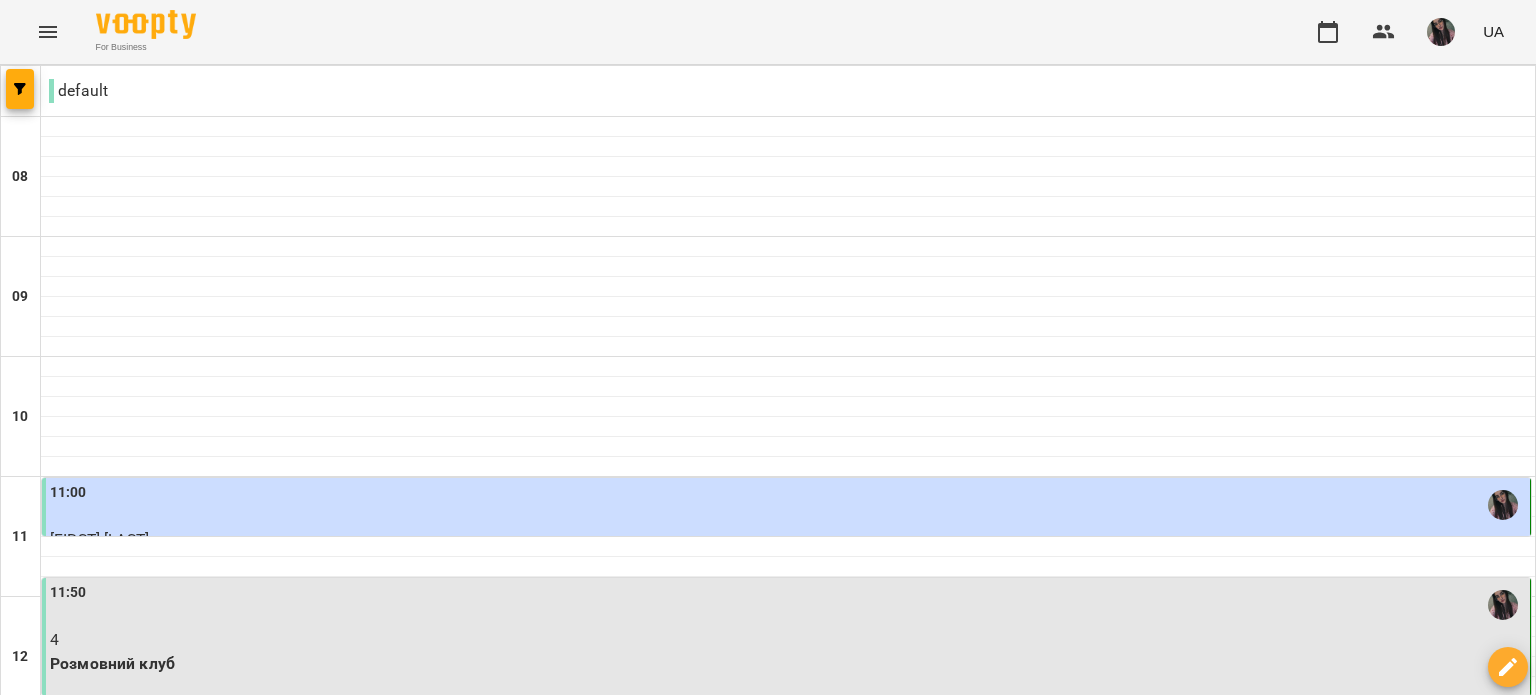 click on "[FIRST] [LAST]" at bounding box center [845, 1259] 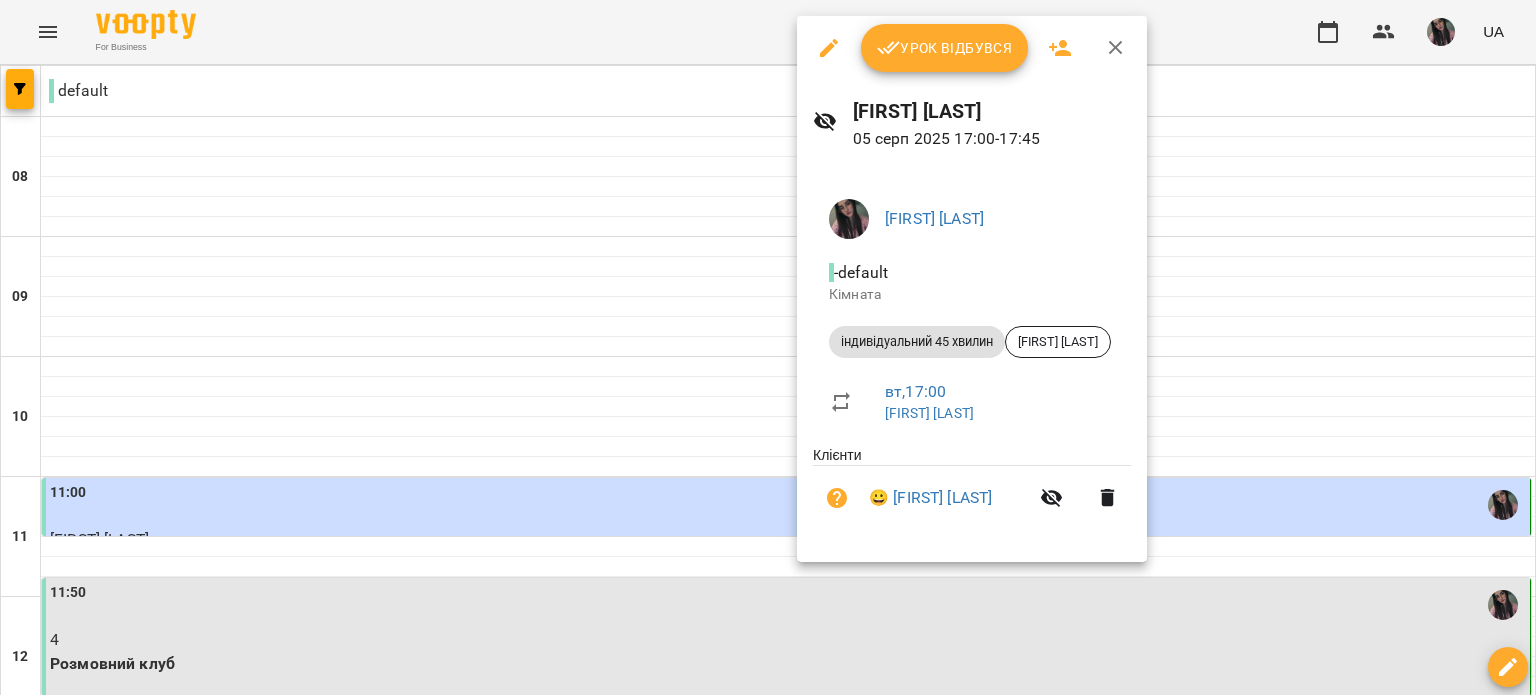 click at bounding box center [768, 347] 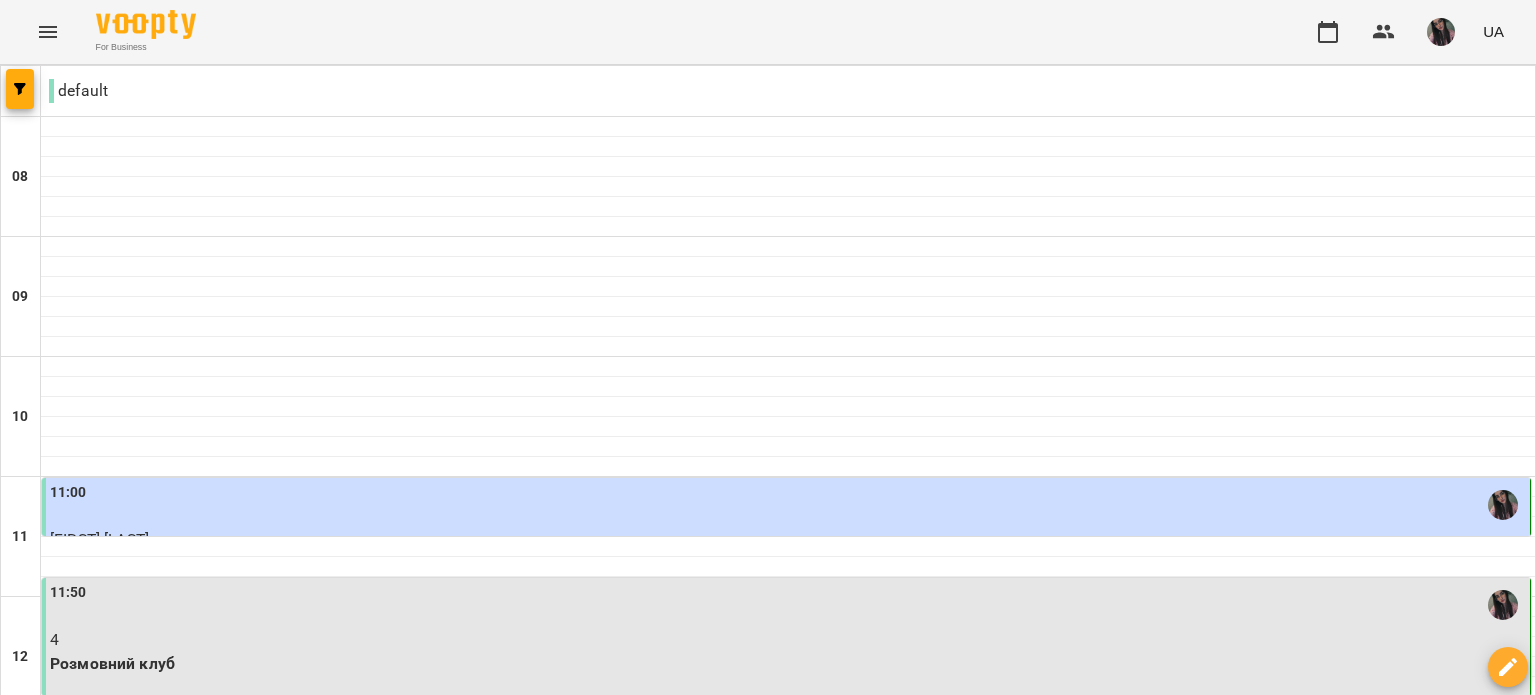 scroll, scrollTop: 1234, scrollLeft: 0, axis: vertical 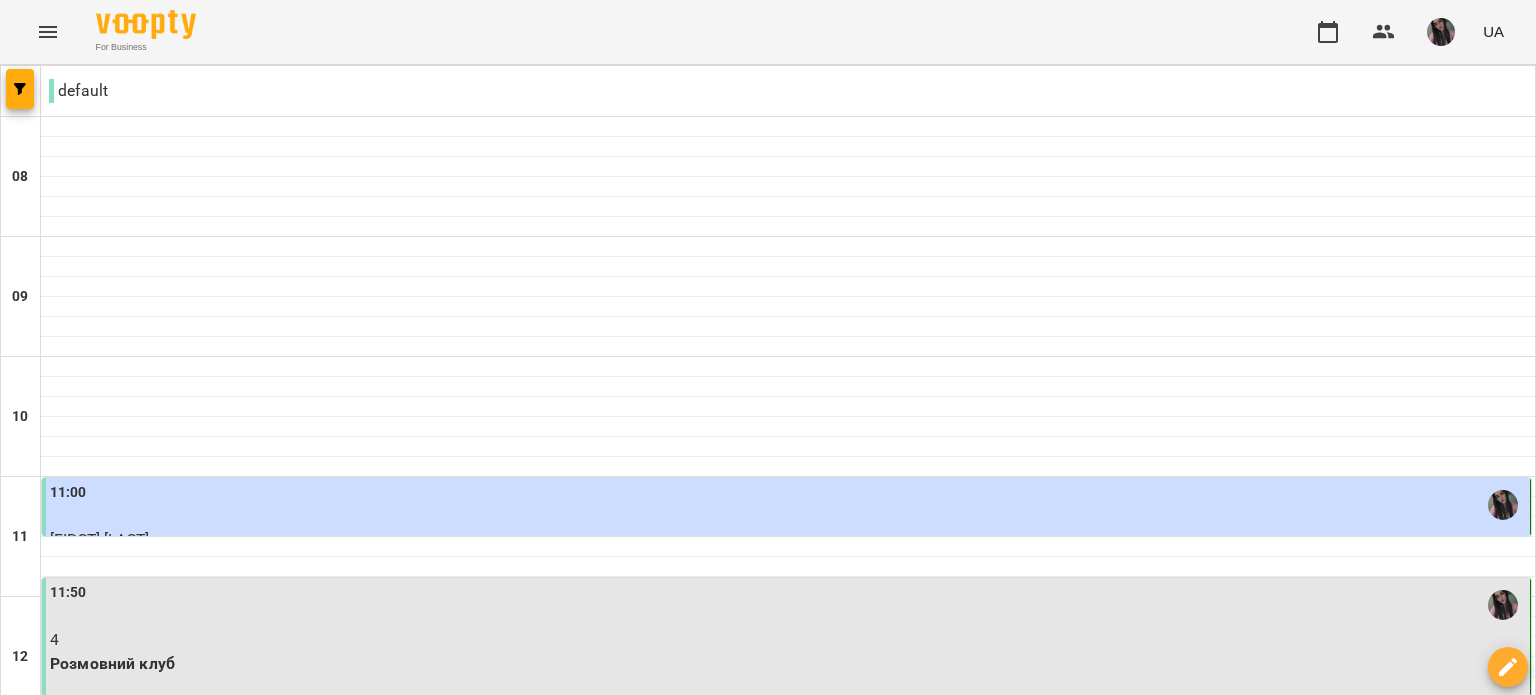 click on "ср" at bounding box center [644, 1823] 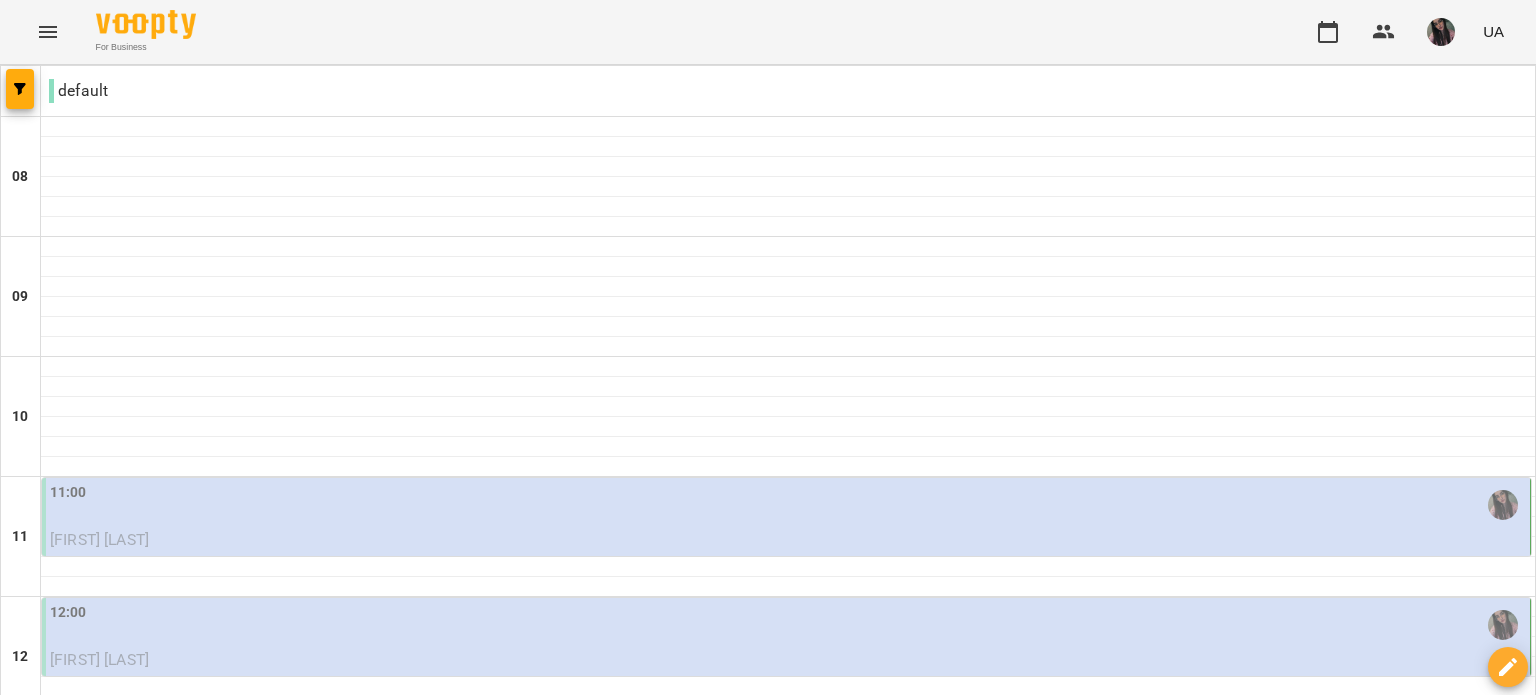scroll, scrollTop: 200, scrollLeft: 0, axis: vertical 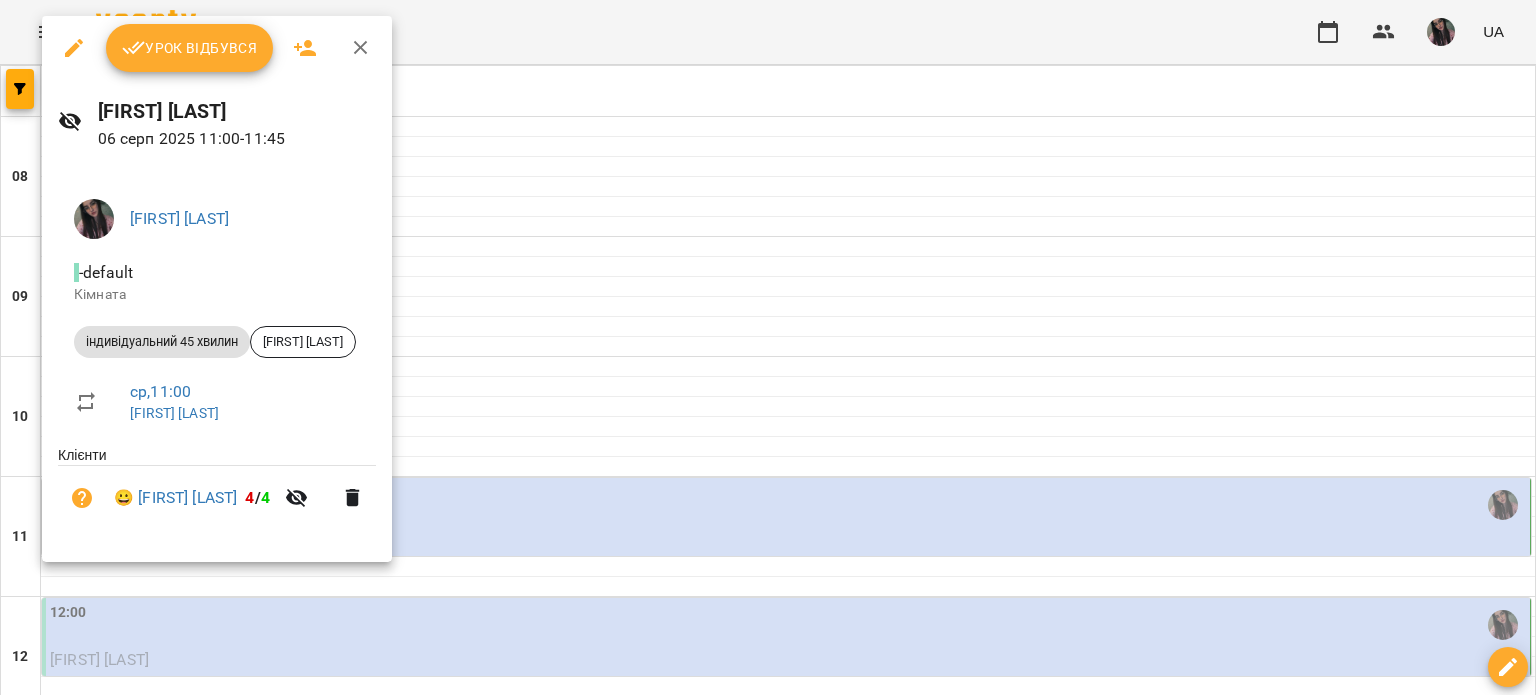 click on "Урок відбувся" at bounding box center (190, 48) 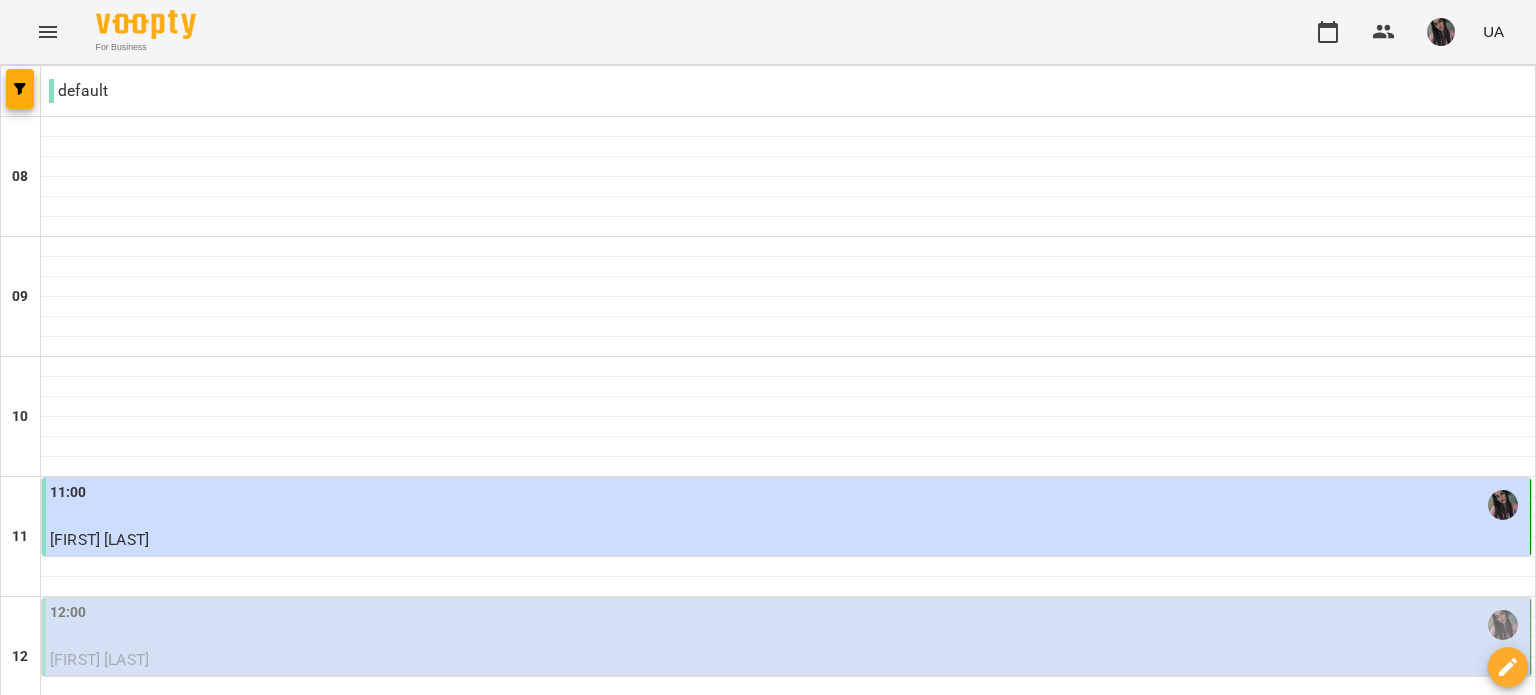 scroll, scrollTop: 300, scrollLeft: 0, axis: vertical 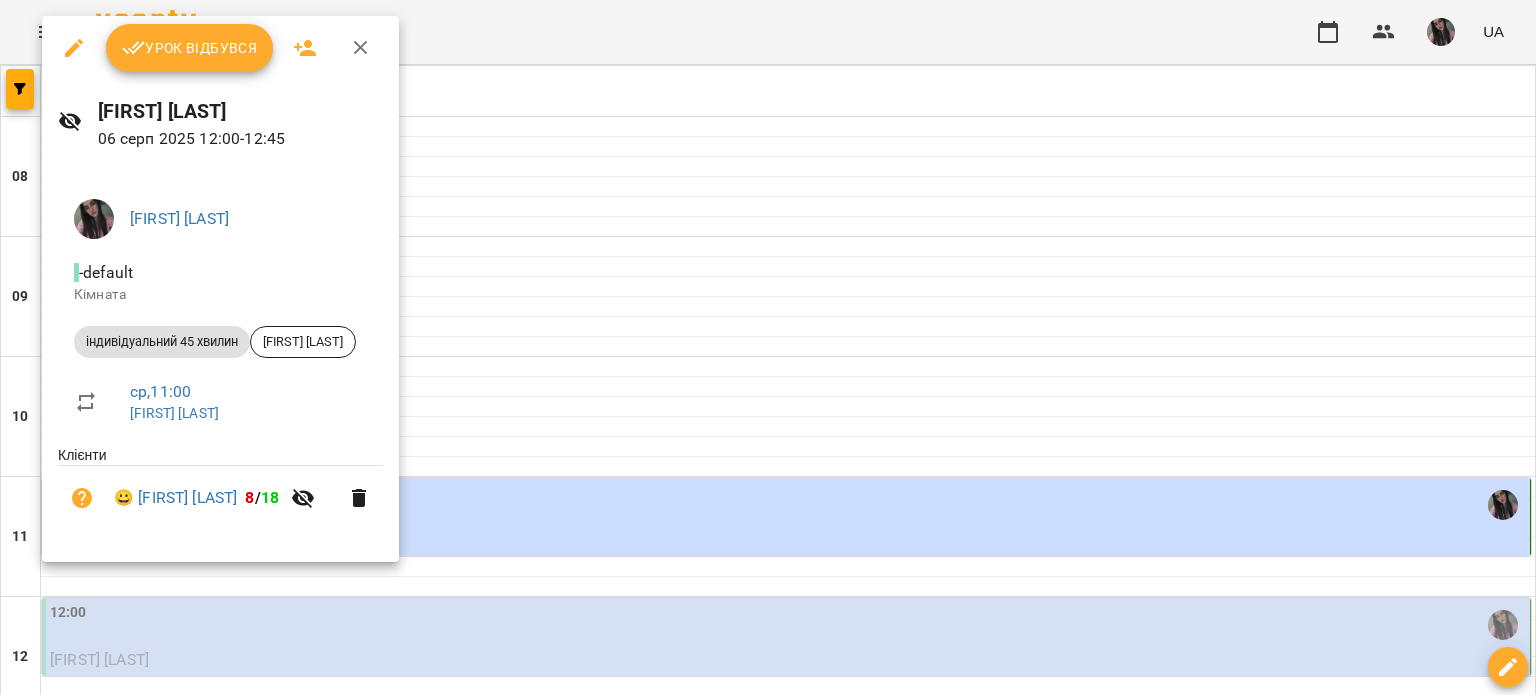 click on "Урок відбувся" at bounding box center (190, 48) 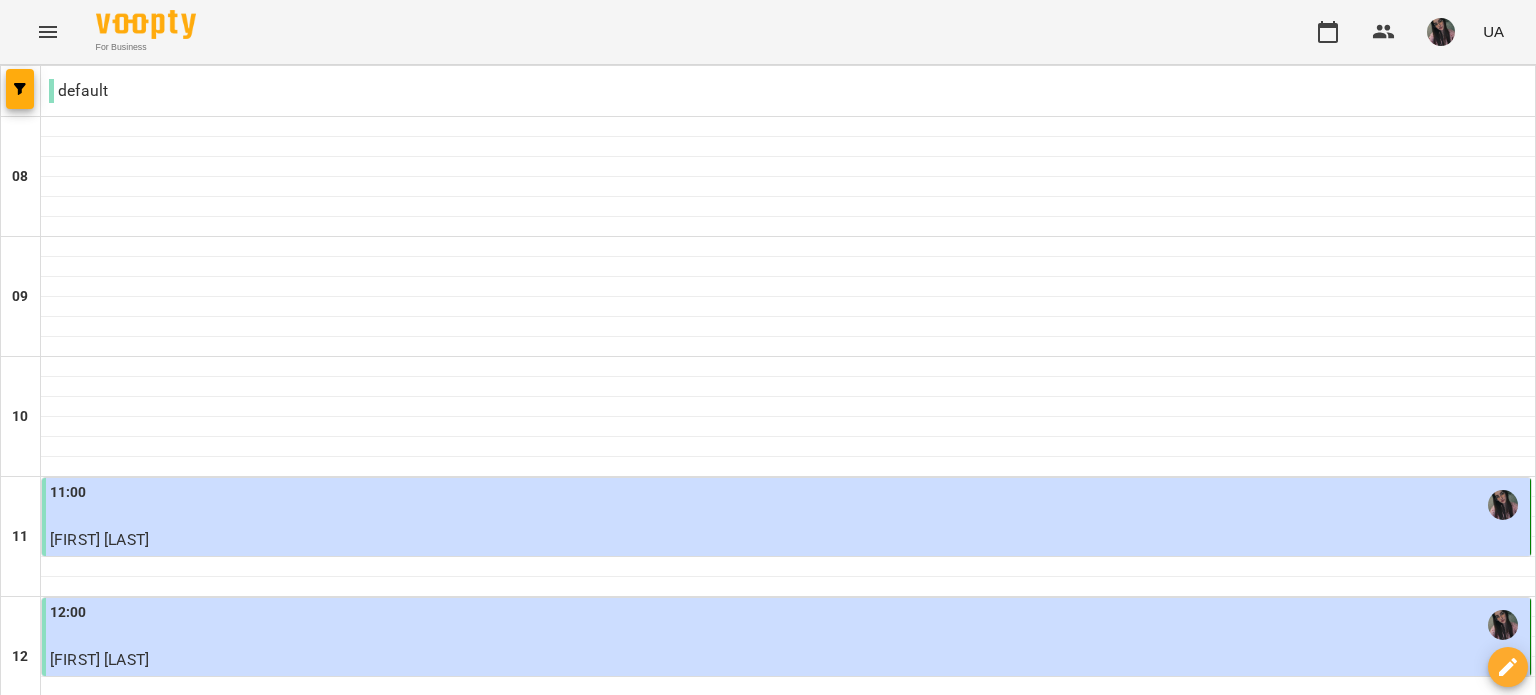 scroll, scrollTop: 500, scrollLeft: 0, axis: vertical 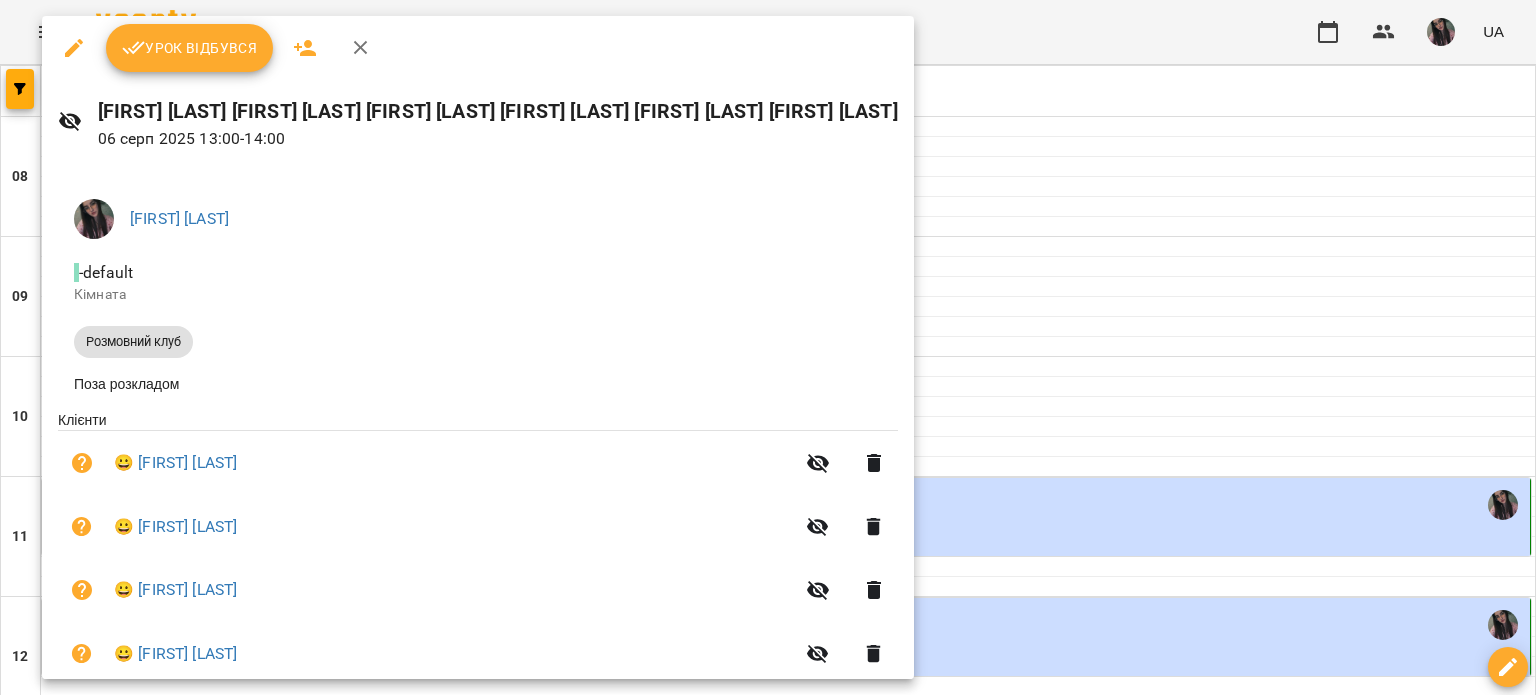 click on "Урок відбувся" at bounding box center (478, 48) 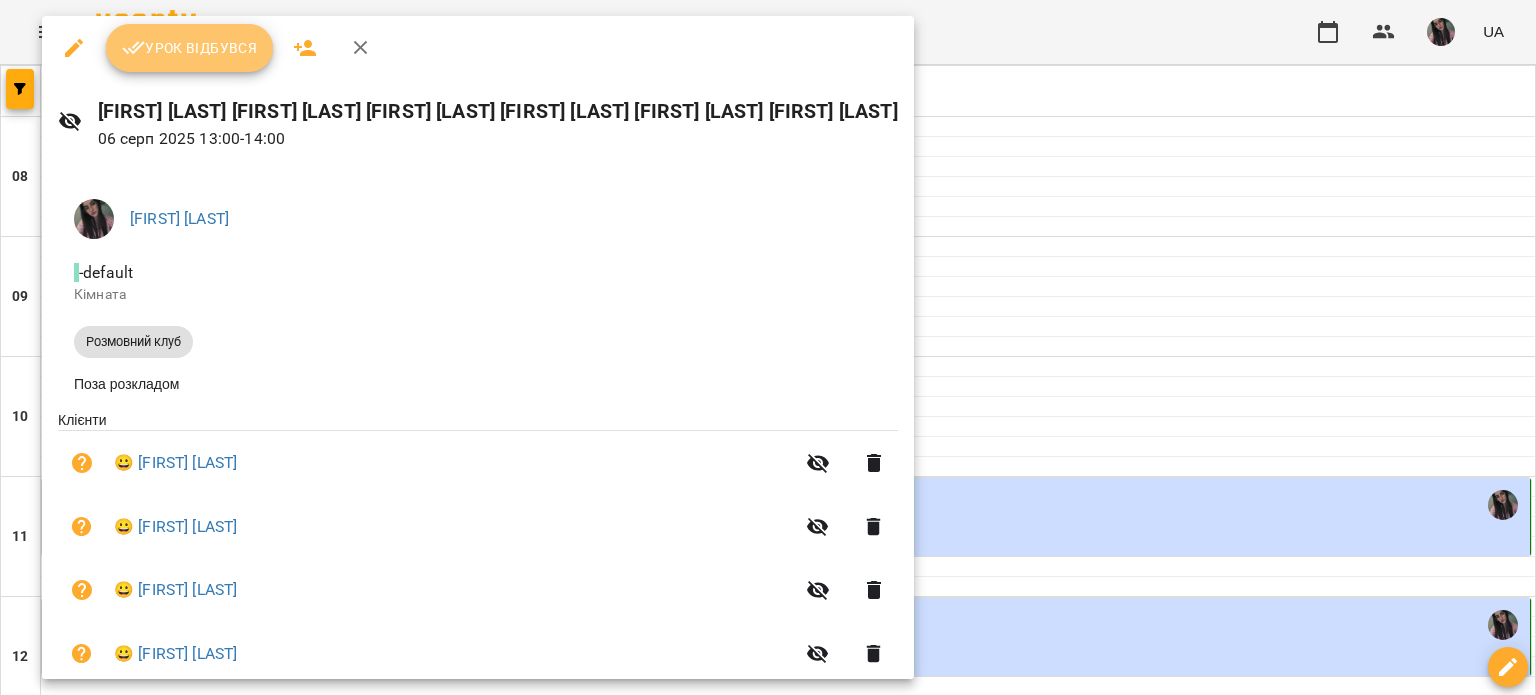 click on "Урок відбувся" at bounding box center [190, 48] 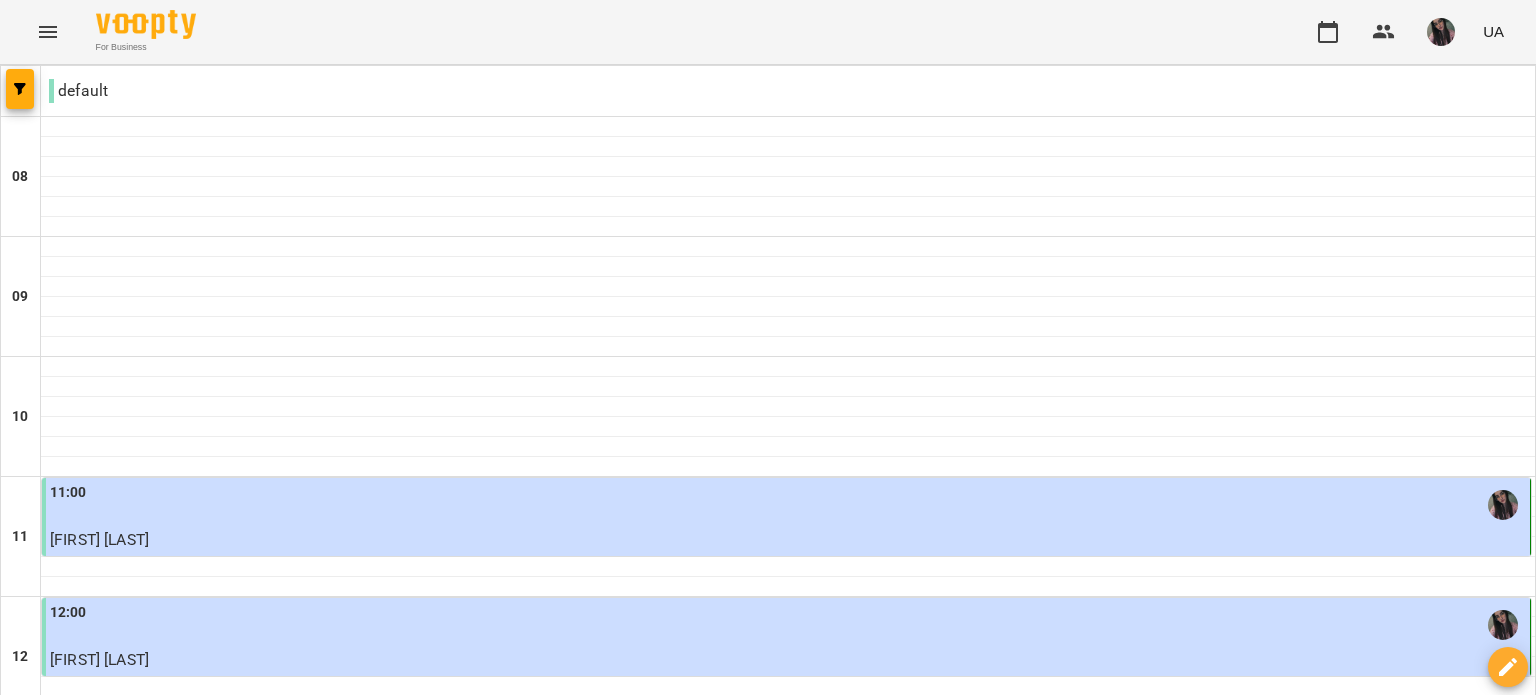 scroll, scrollTop: 600, scrollLeft: 0, axis: vertical 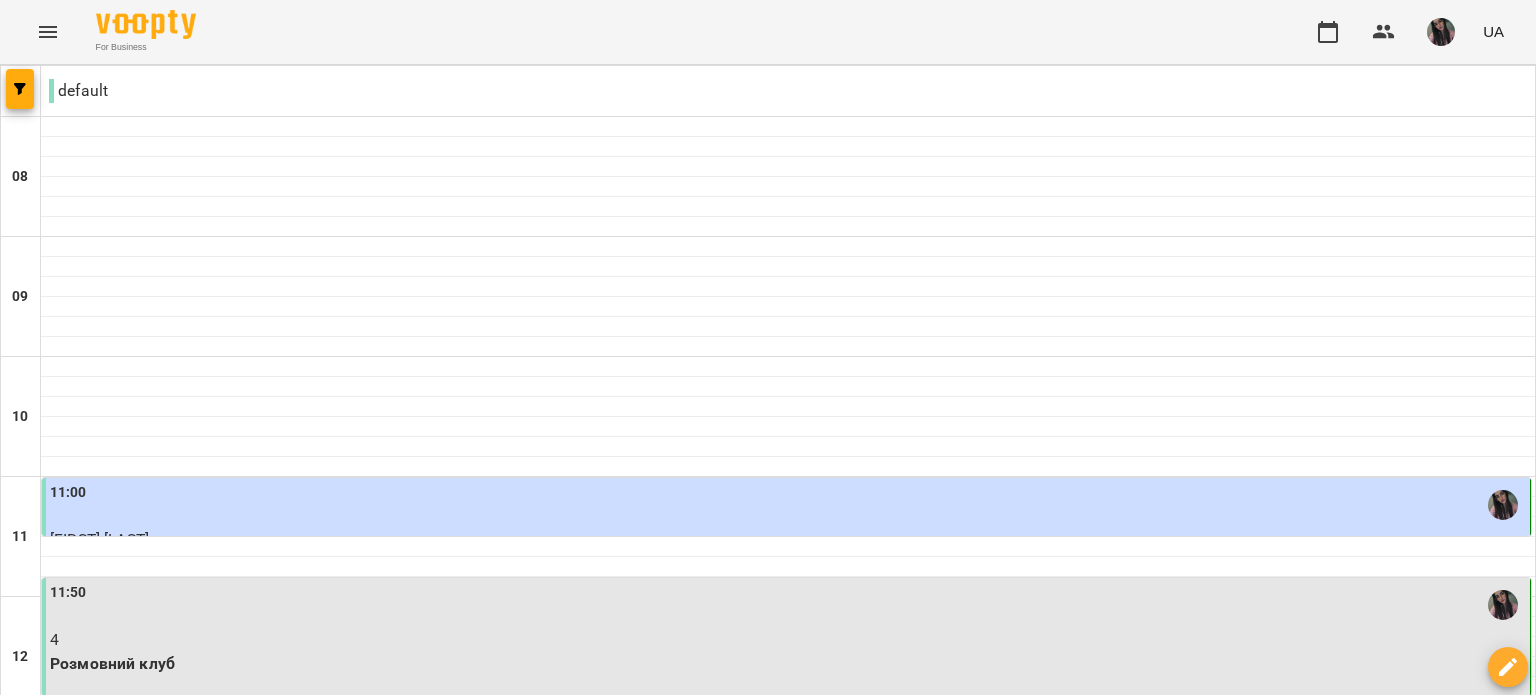 click on "19:00" at bounding box center [788, 1465] 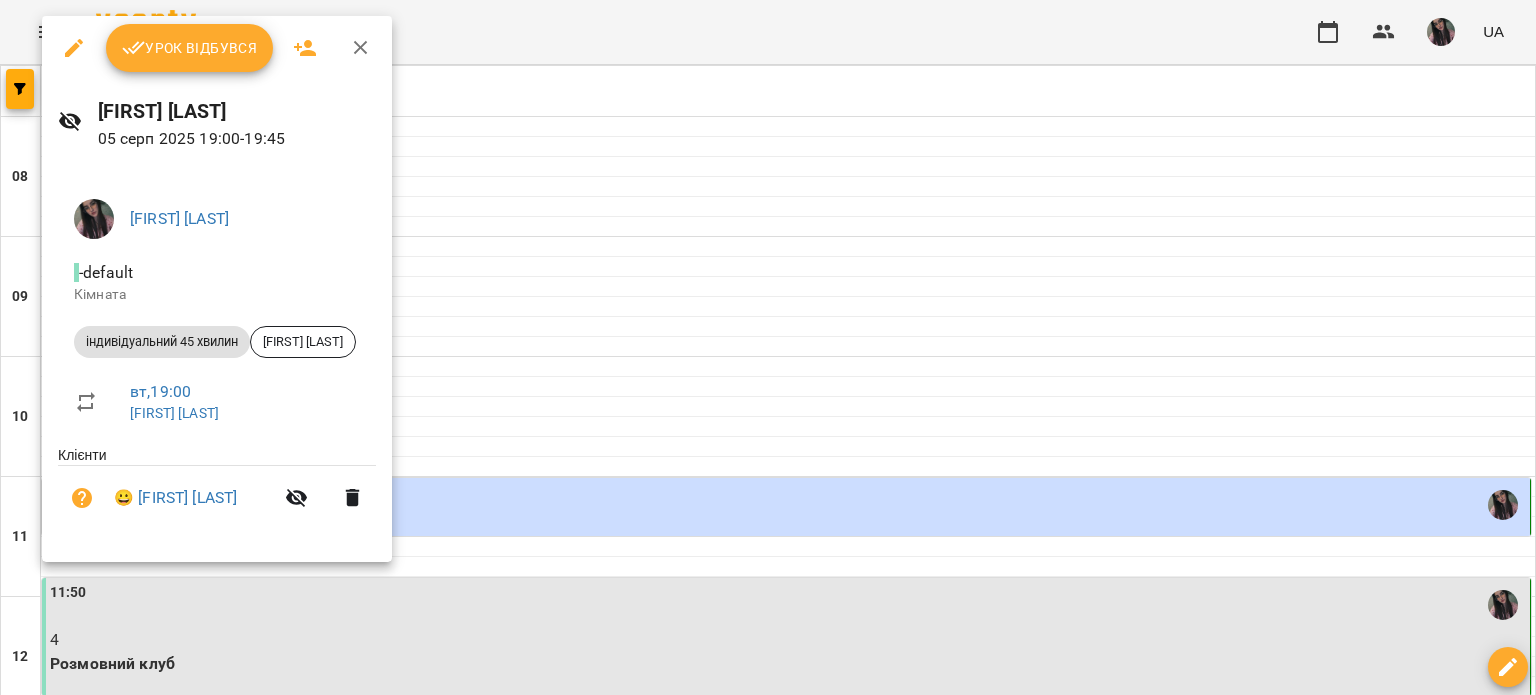 click on "Урок відбувся" at bounding box center [190, 48] 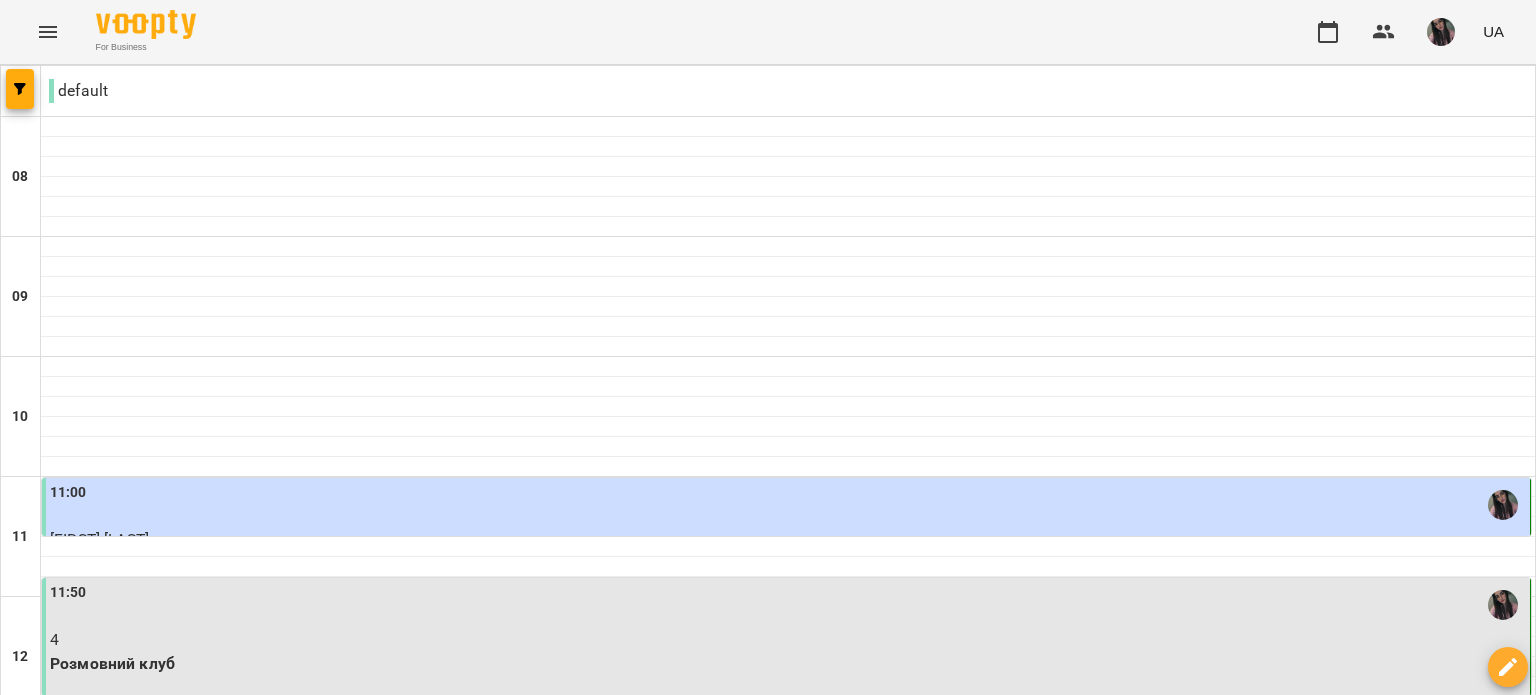 click at bounding box center [1441, 32] 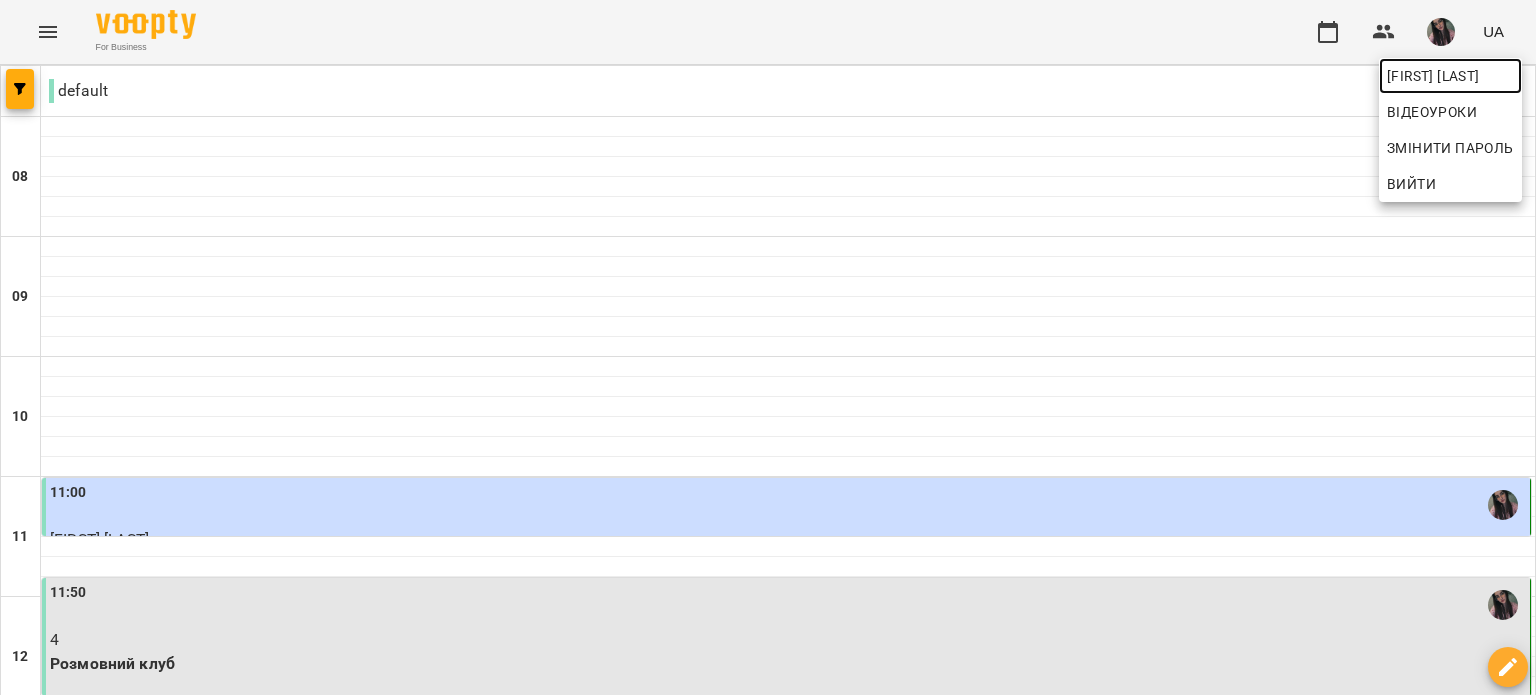click on "[FIRST] [LAST]" at bounding box center (1450, 76) 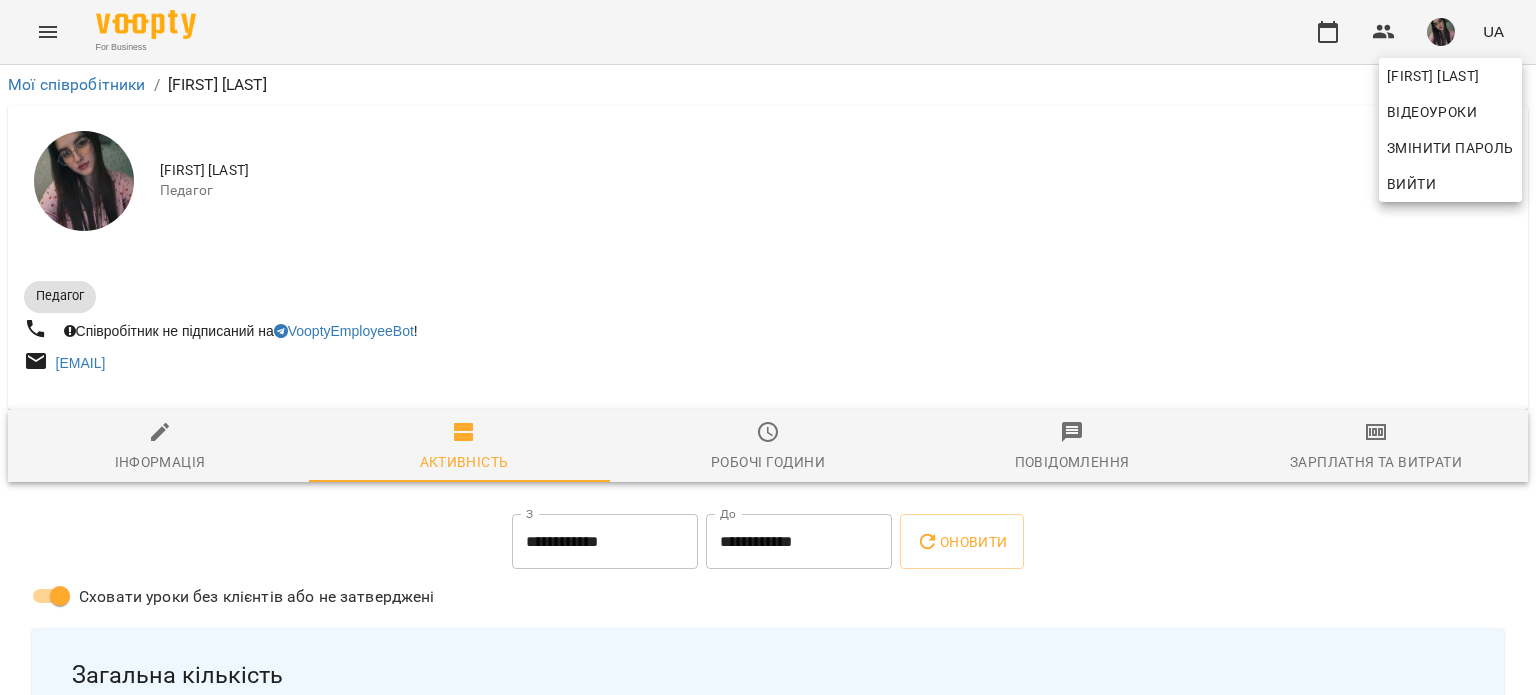 click at bounding box center [768, 347] 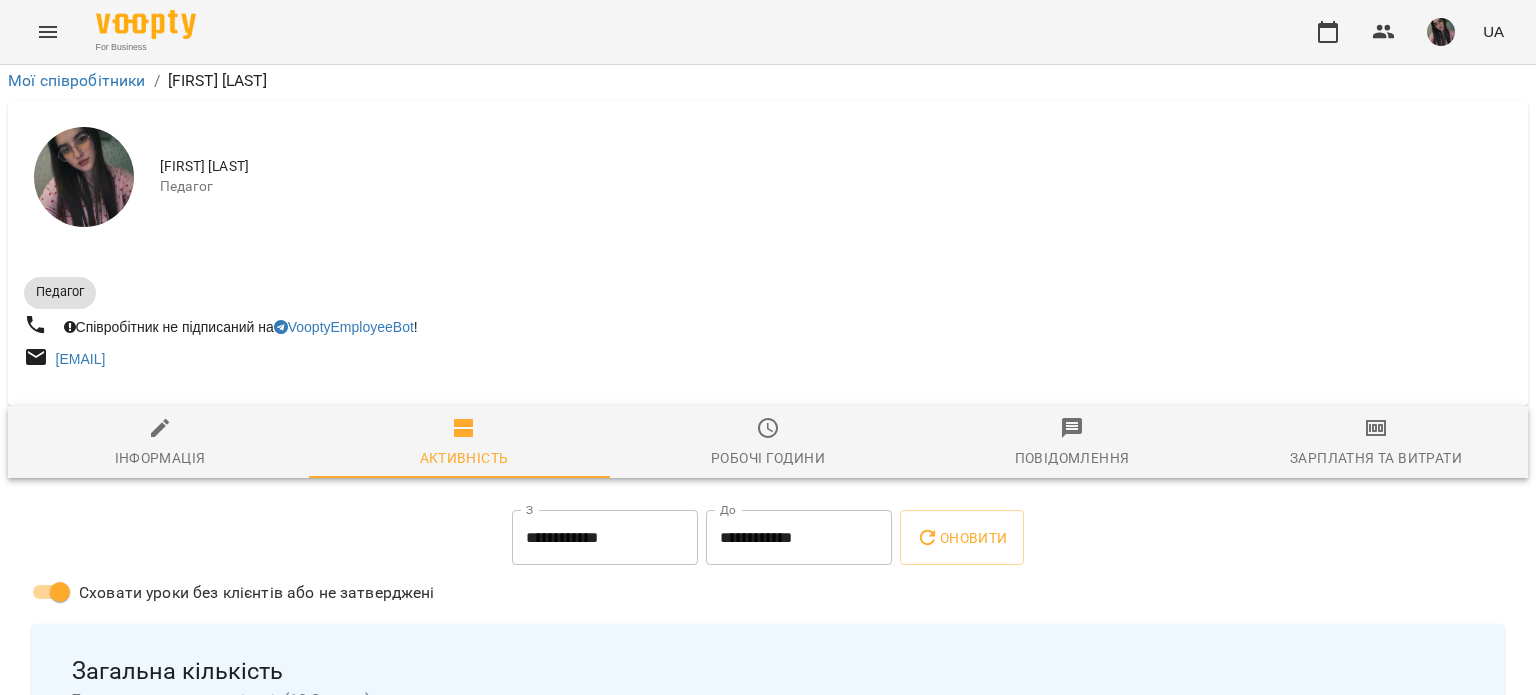 scroll, scrollTop: 100, scrollLeft: 0, axis: vertical 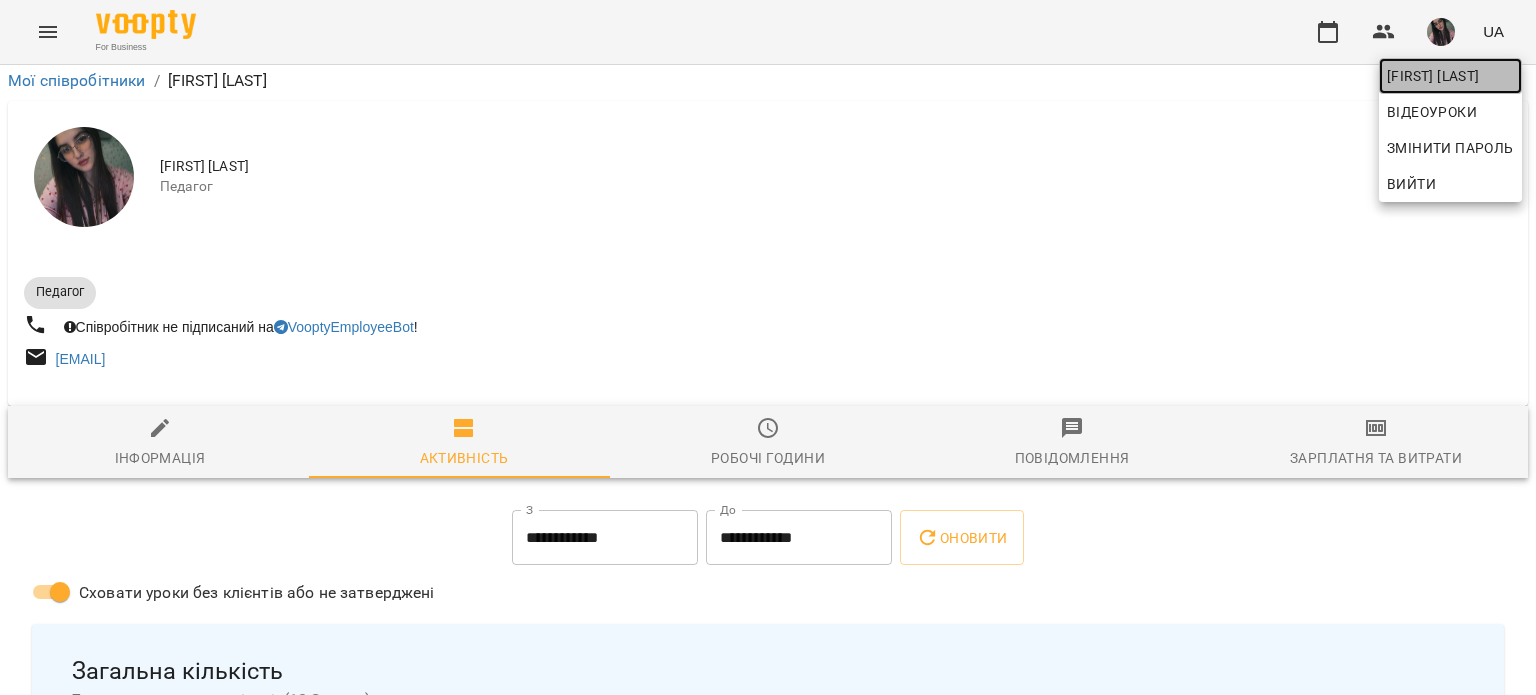 click on "[FIRST] [LAST]" at bounding box center [1450, 76] 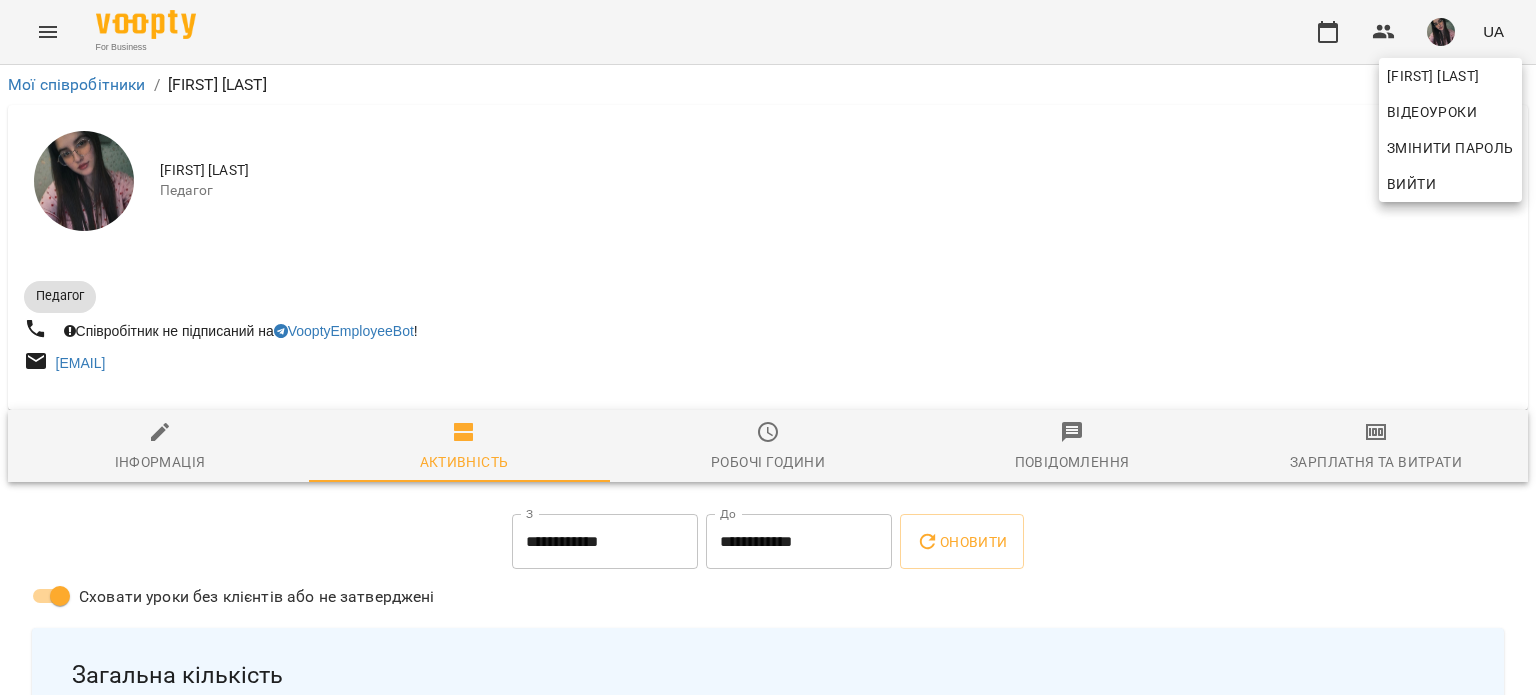 click at bounding box center [768, 347] 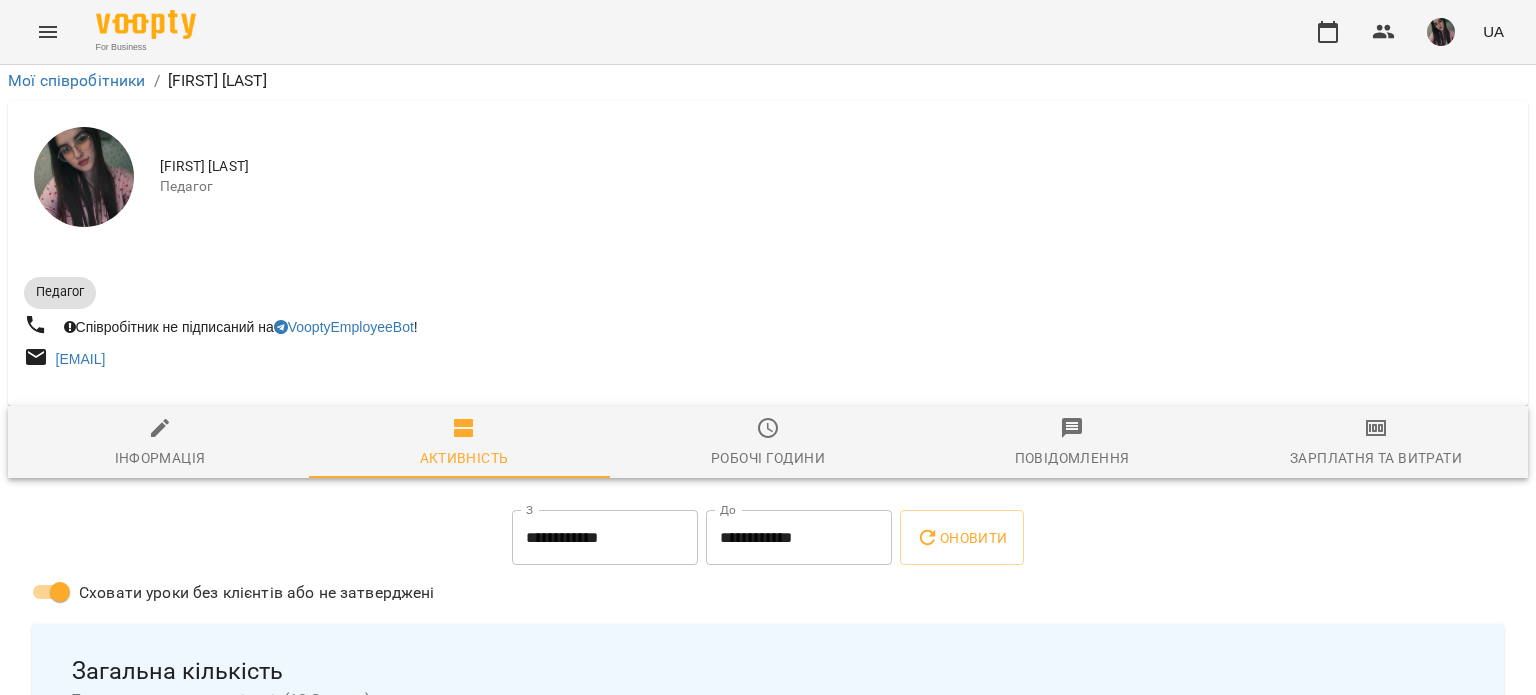 click on "Зарплатня та Витрати" at bounding box center [1376, 458] 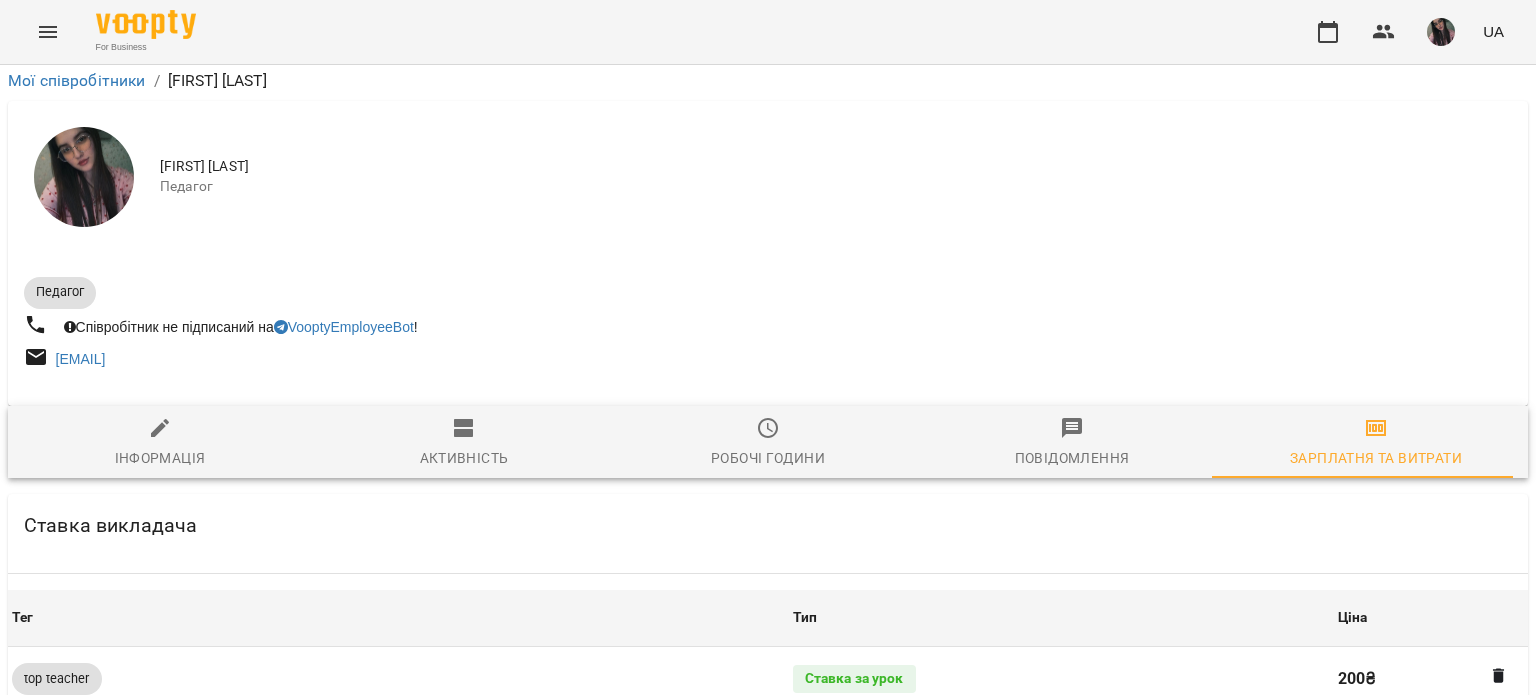 scroll, scrollTop: 1100, scrollLeft: 0, axis: vertical 